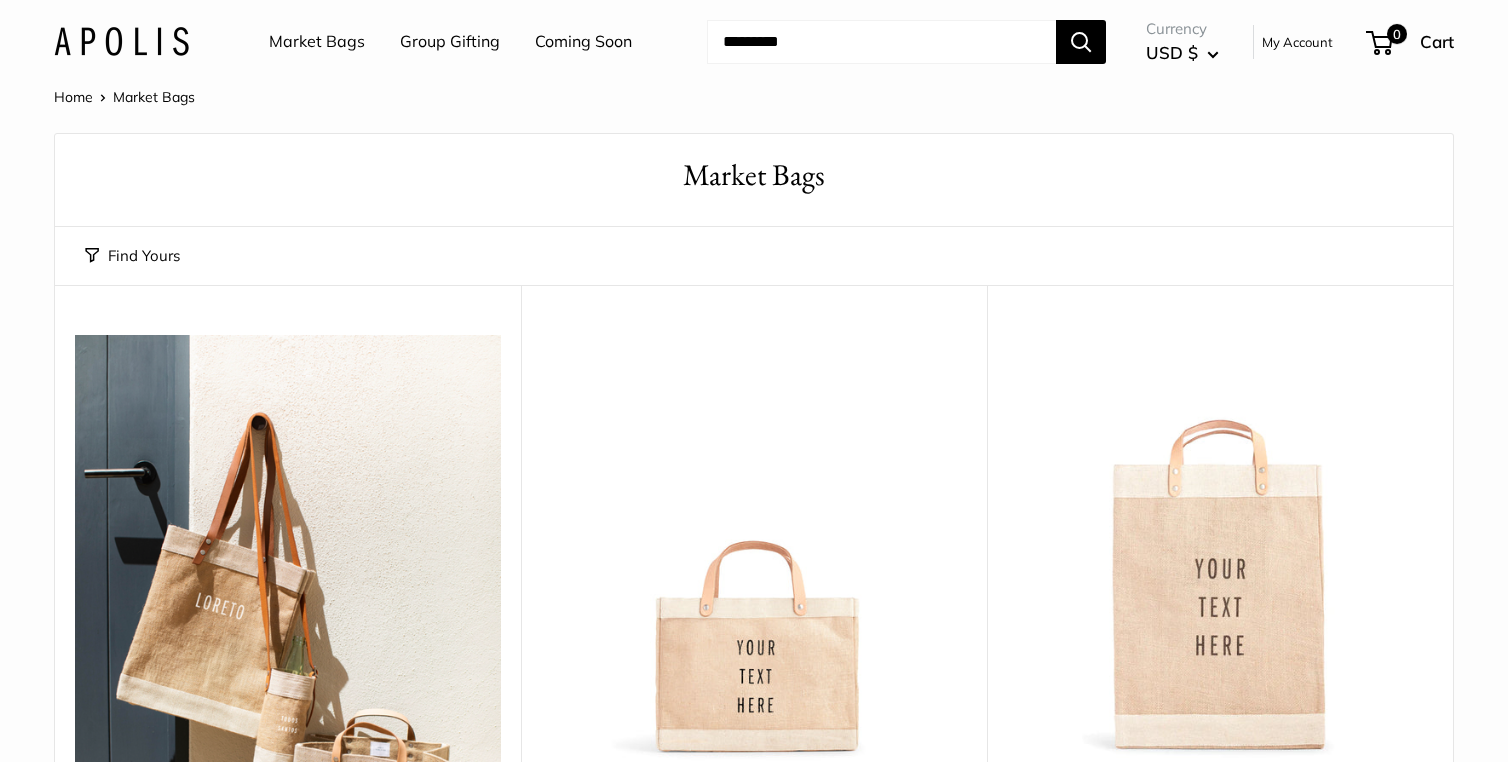 scroll, scrollTop: 0, scrollLeft: 0, axis: both 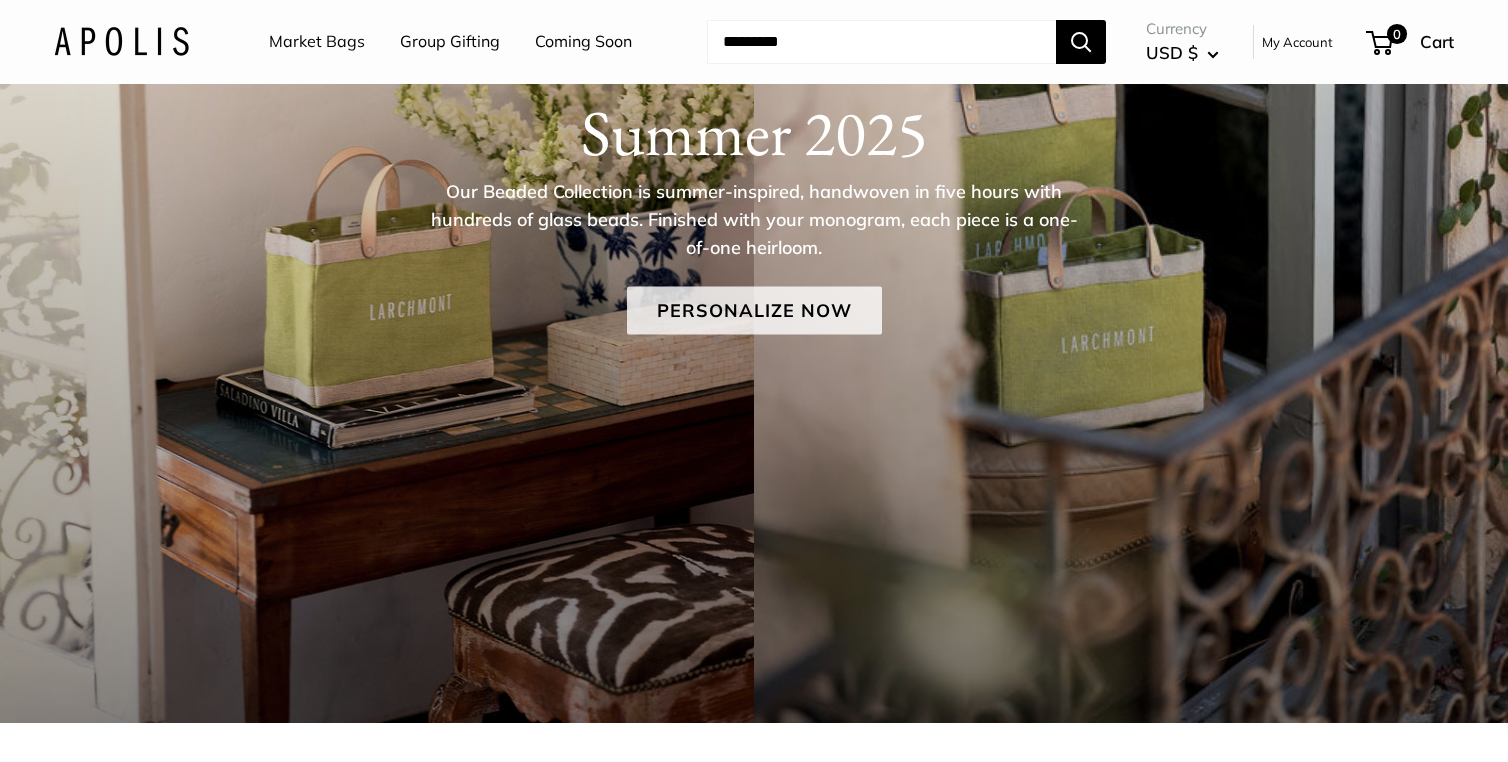 click on "Personalize Now" at bounding box center [754, 310] 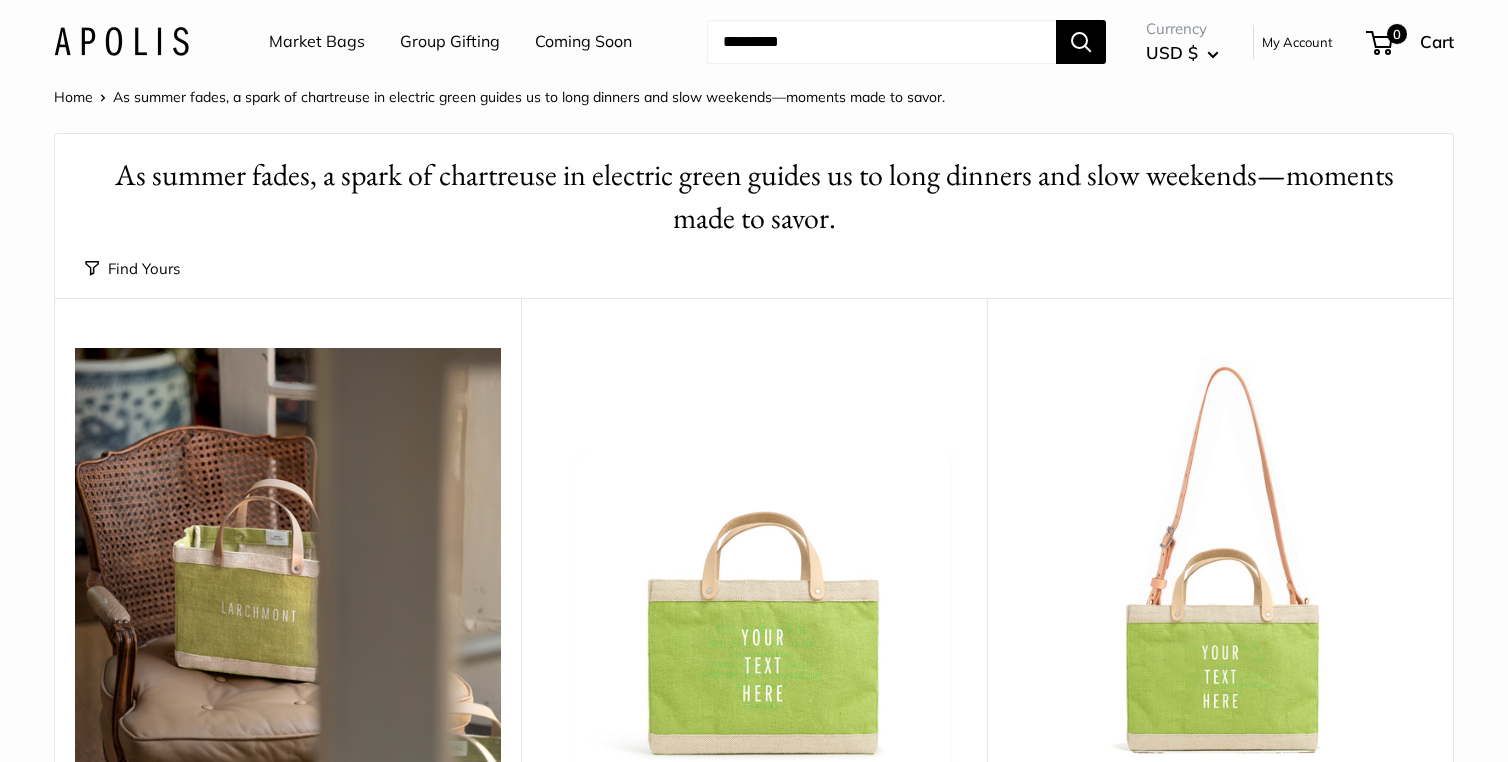 scroll, scrollTop: 0, scrollLeft: 0, axis: both 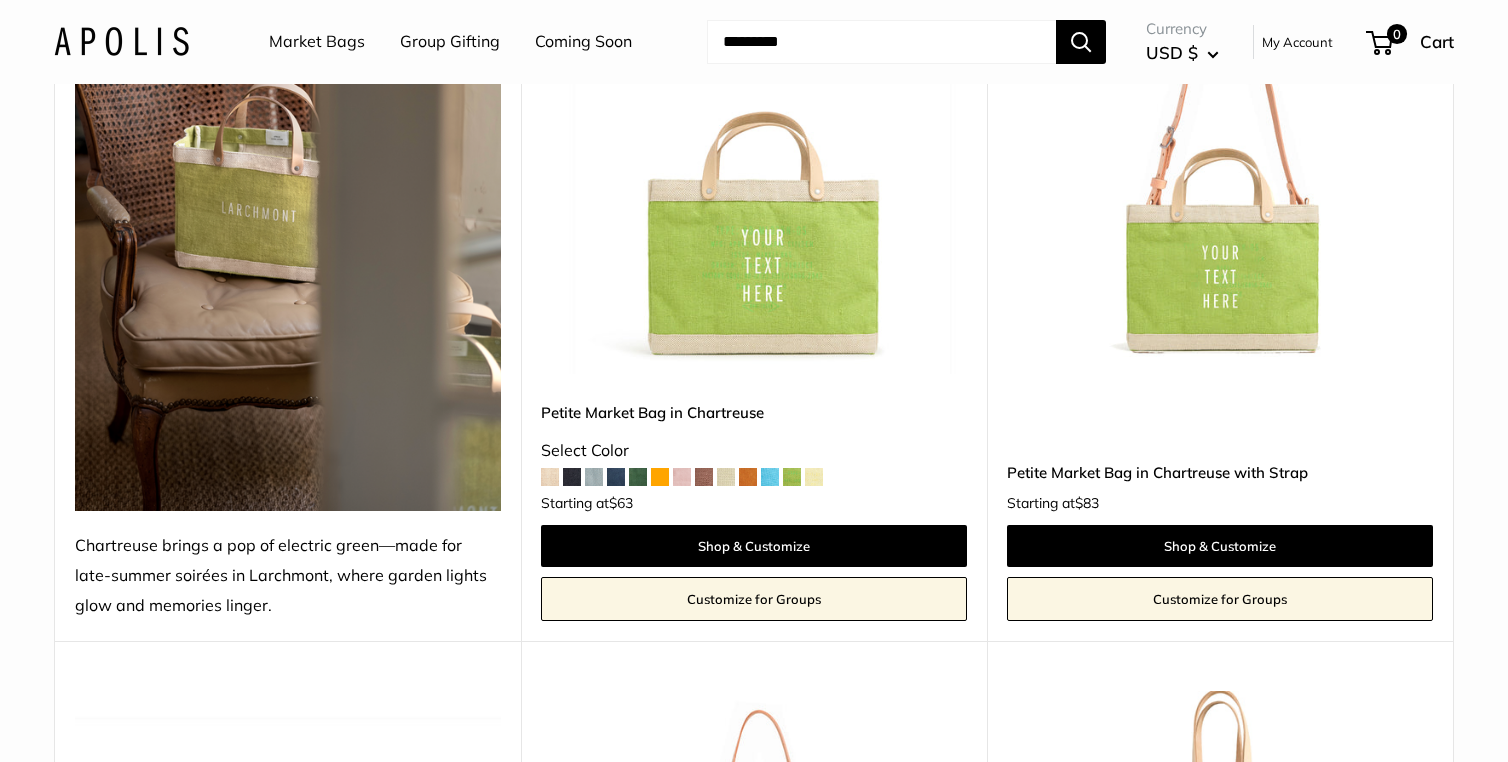 click on "Petite Market Bag in Chartreuse" at bounding box center (754, 412) 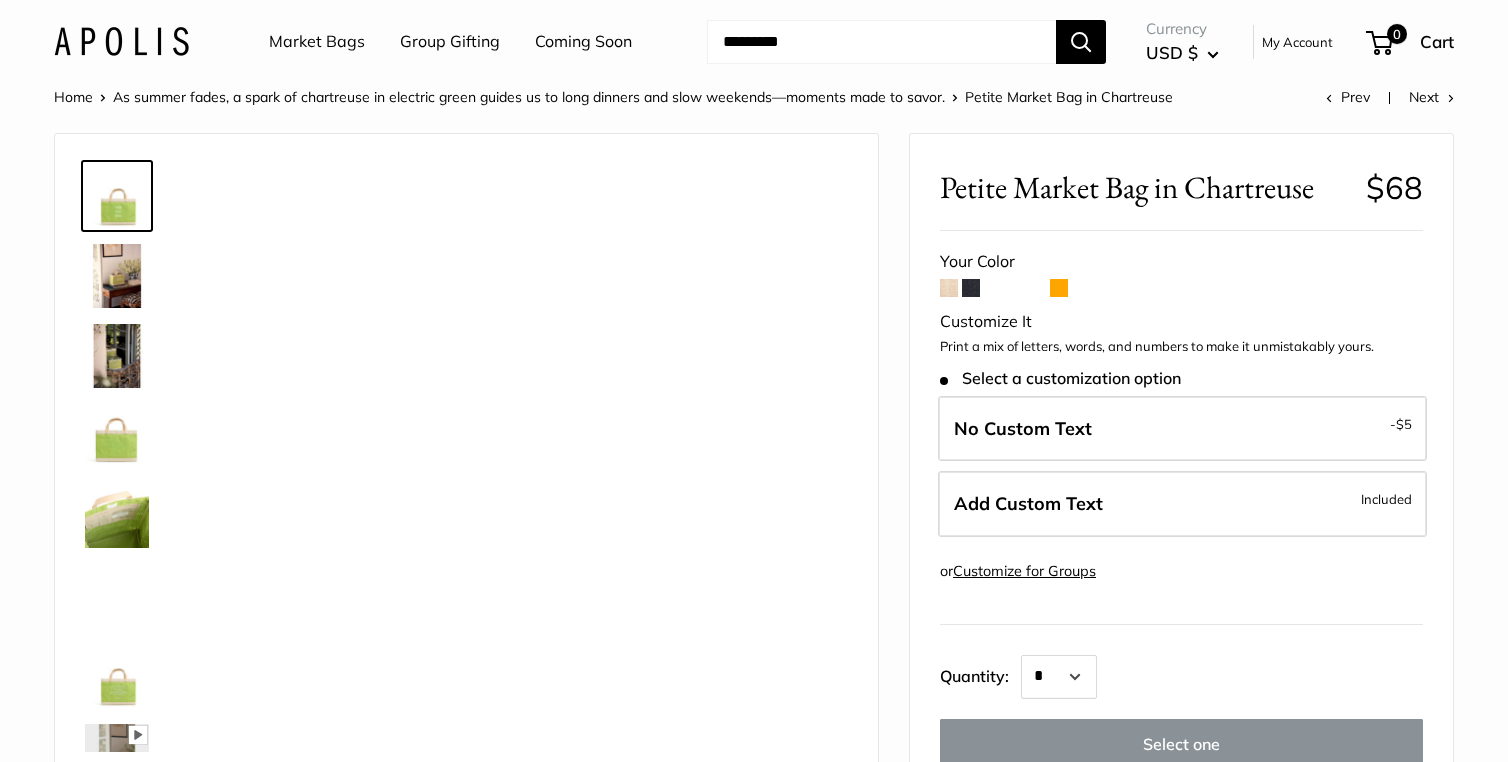 scroll, scrollTop: 0, scrollLeft: 0, axis: both 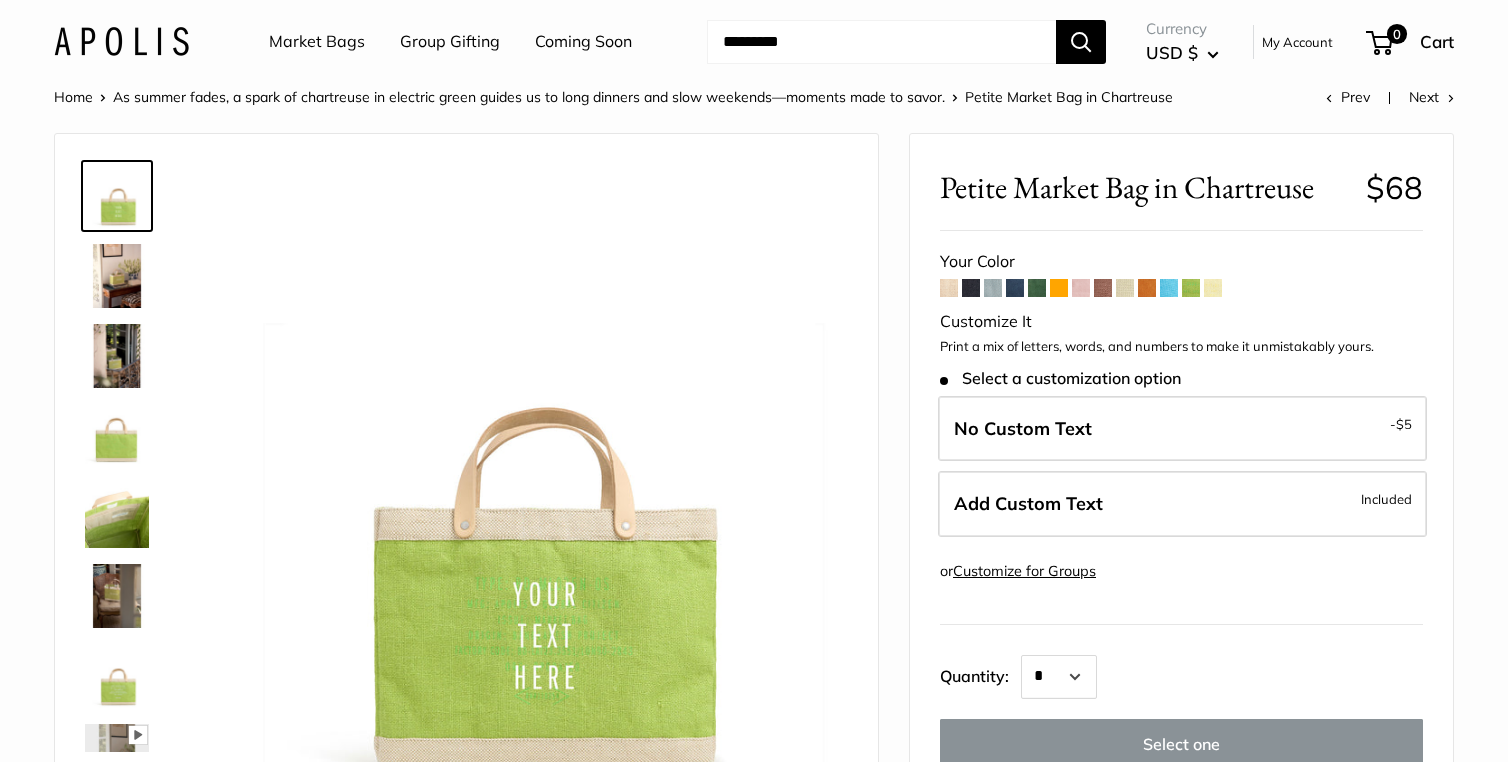 click at bounding box center [1015, 288] 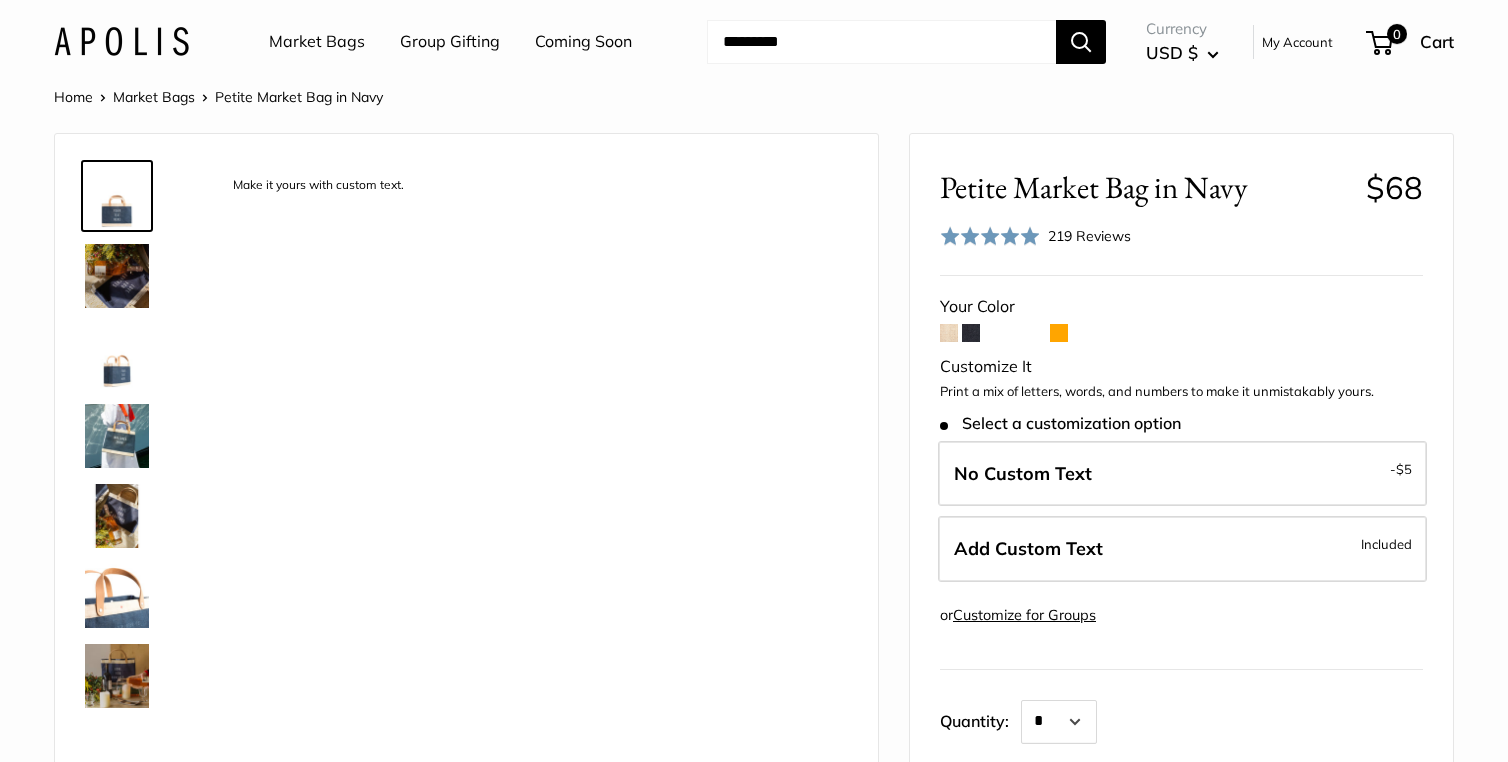 scroll, scrollTop: 0, scrollLeft: 0, axis: both 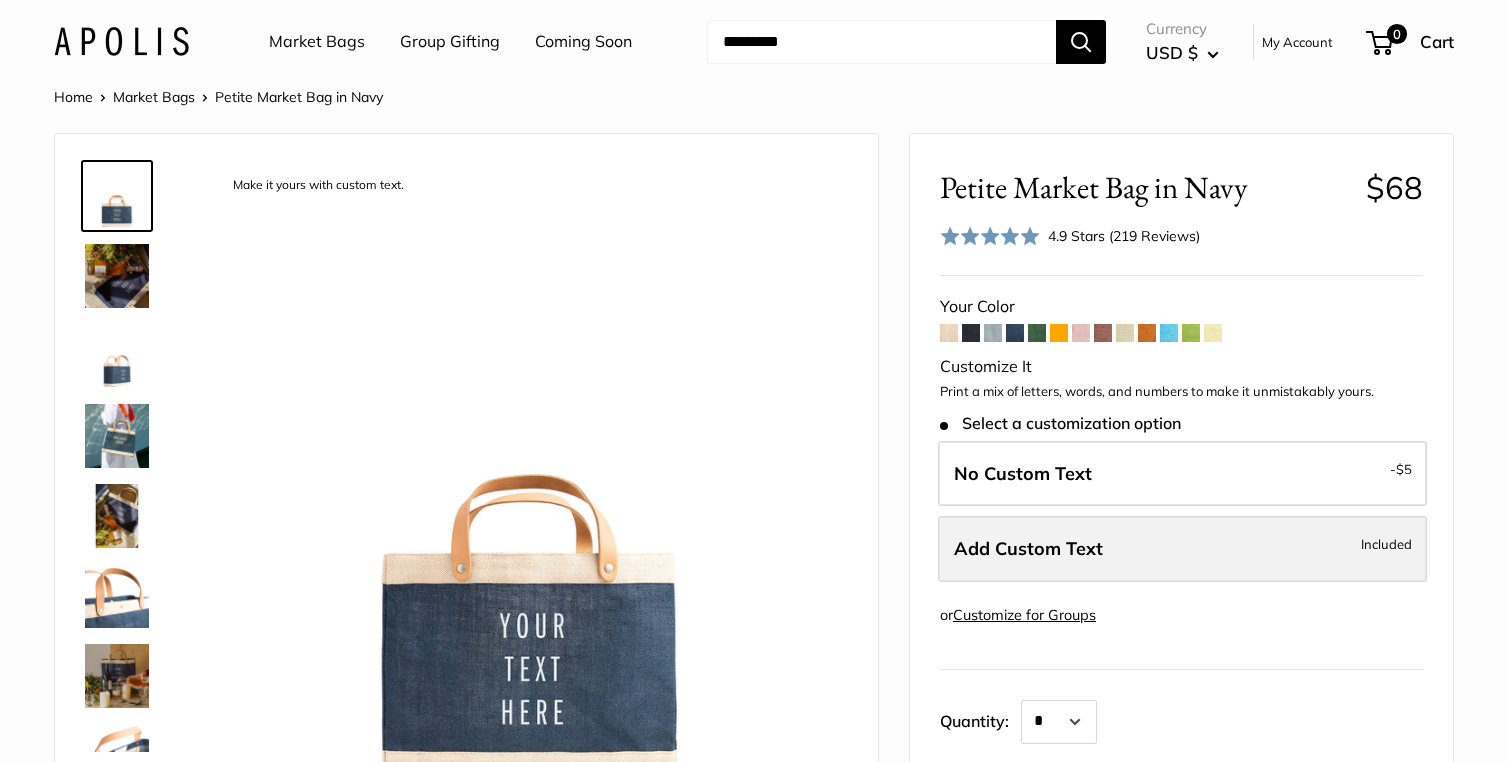 click on "Add Custom Text" at bounding box center [1028, 548] 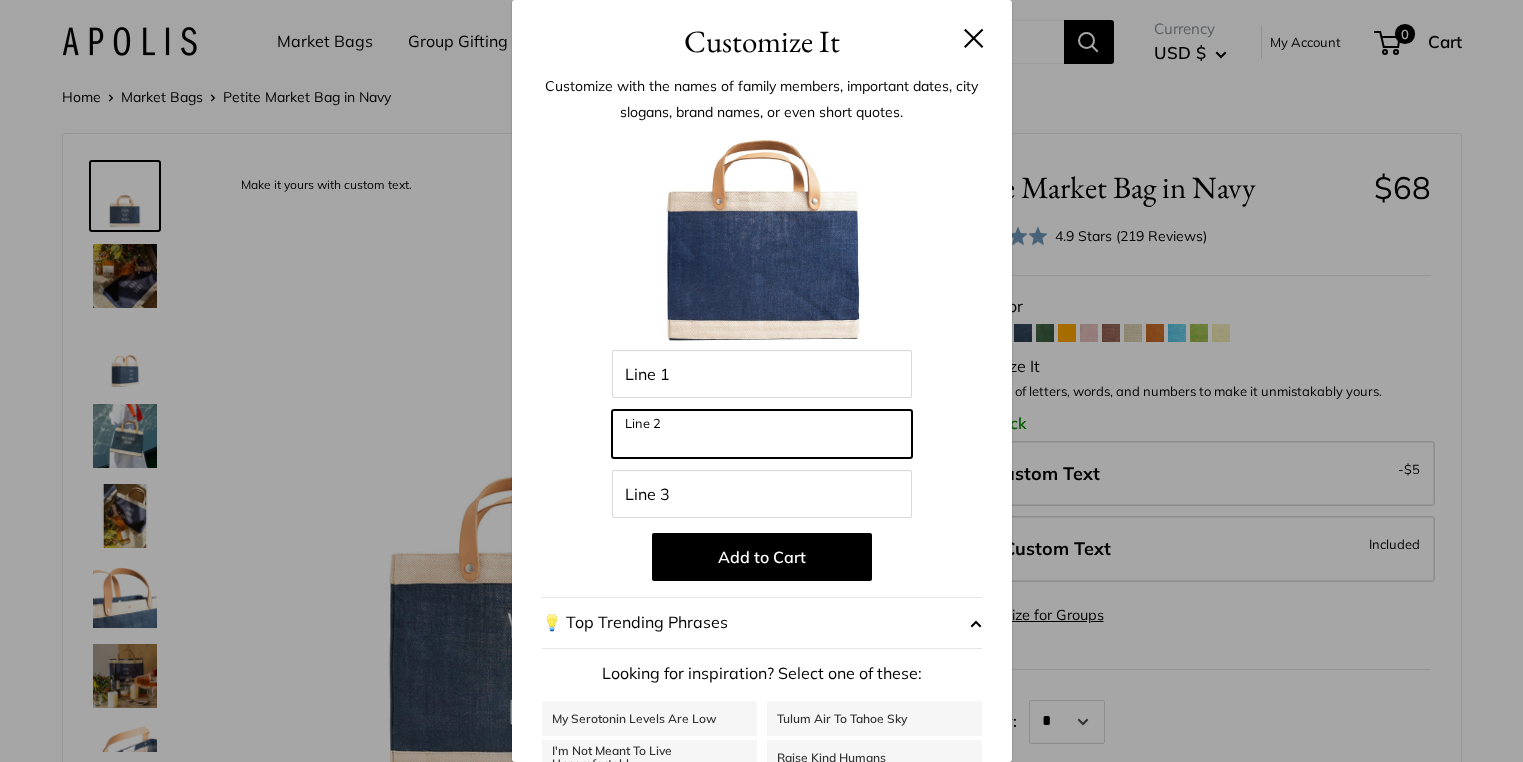 click on "Line 2" at bounding box center (762, 434) 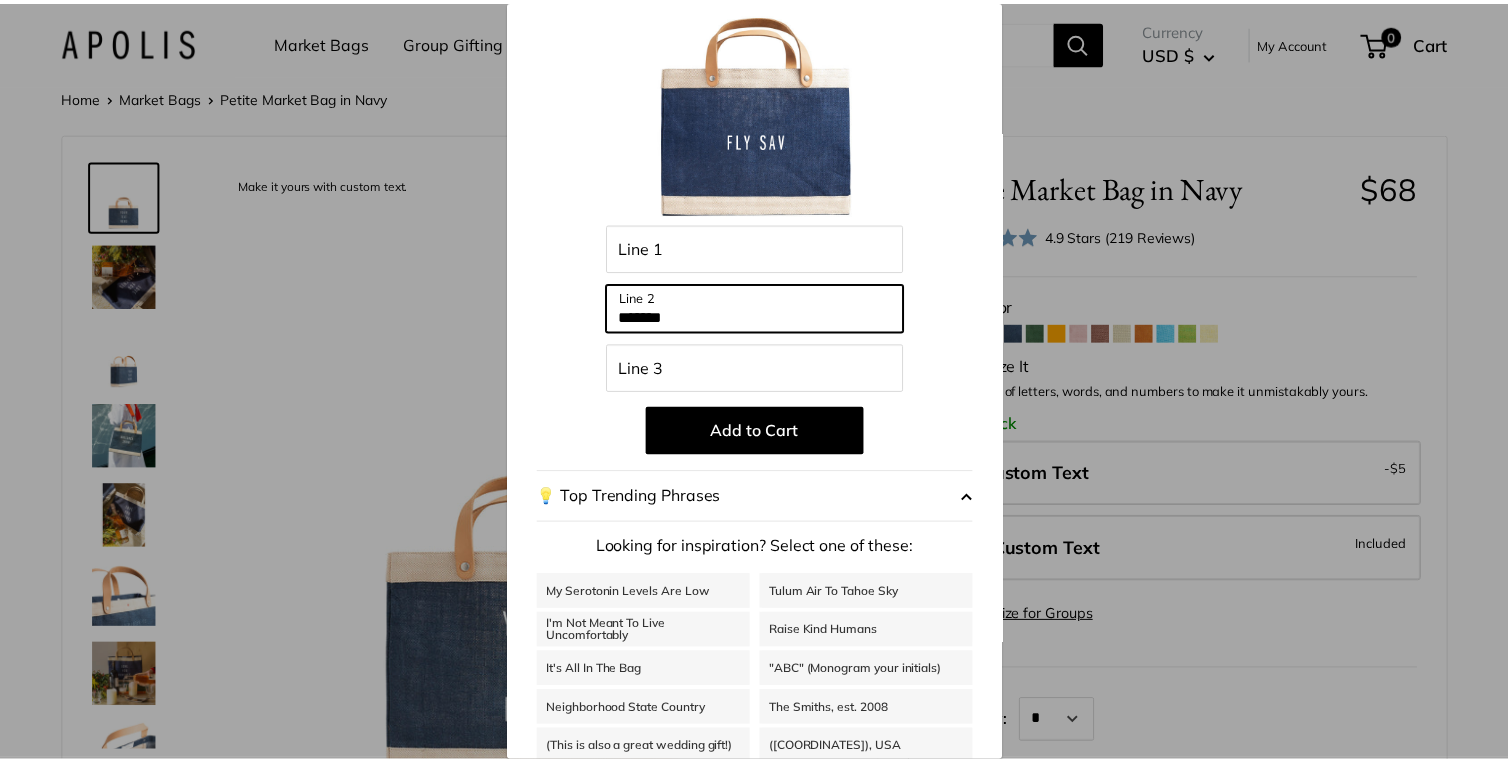 scroll, scrollTop: 0, scrollLeft: 0, axis: both 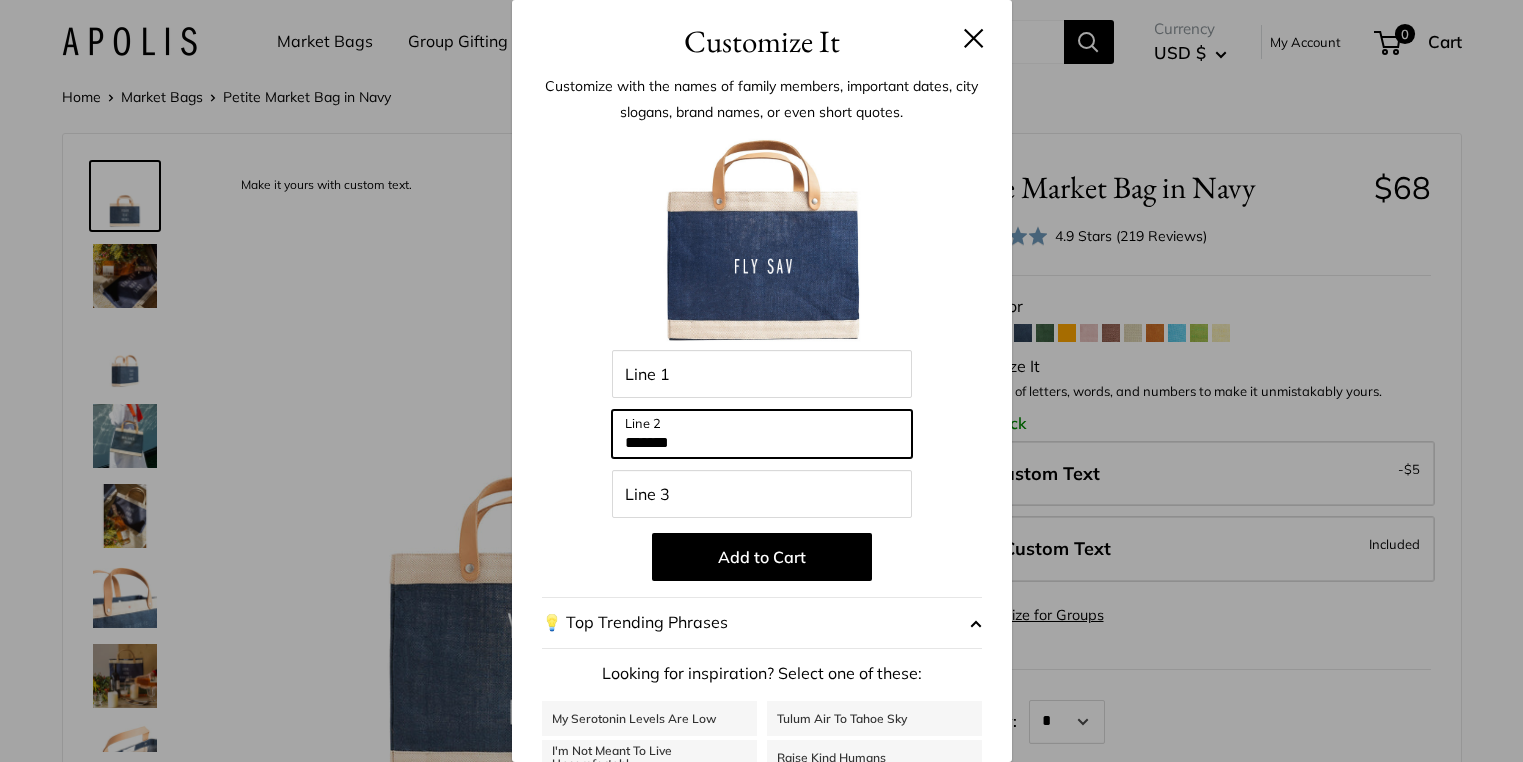 type on "*******" 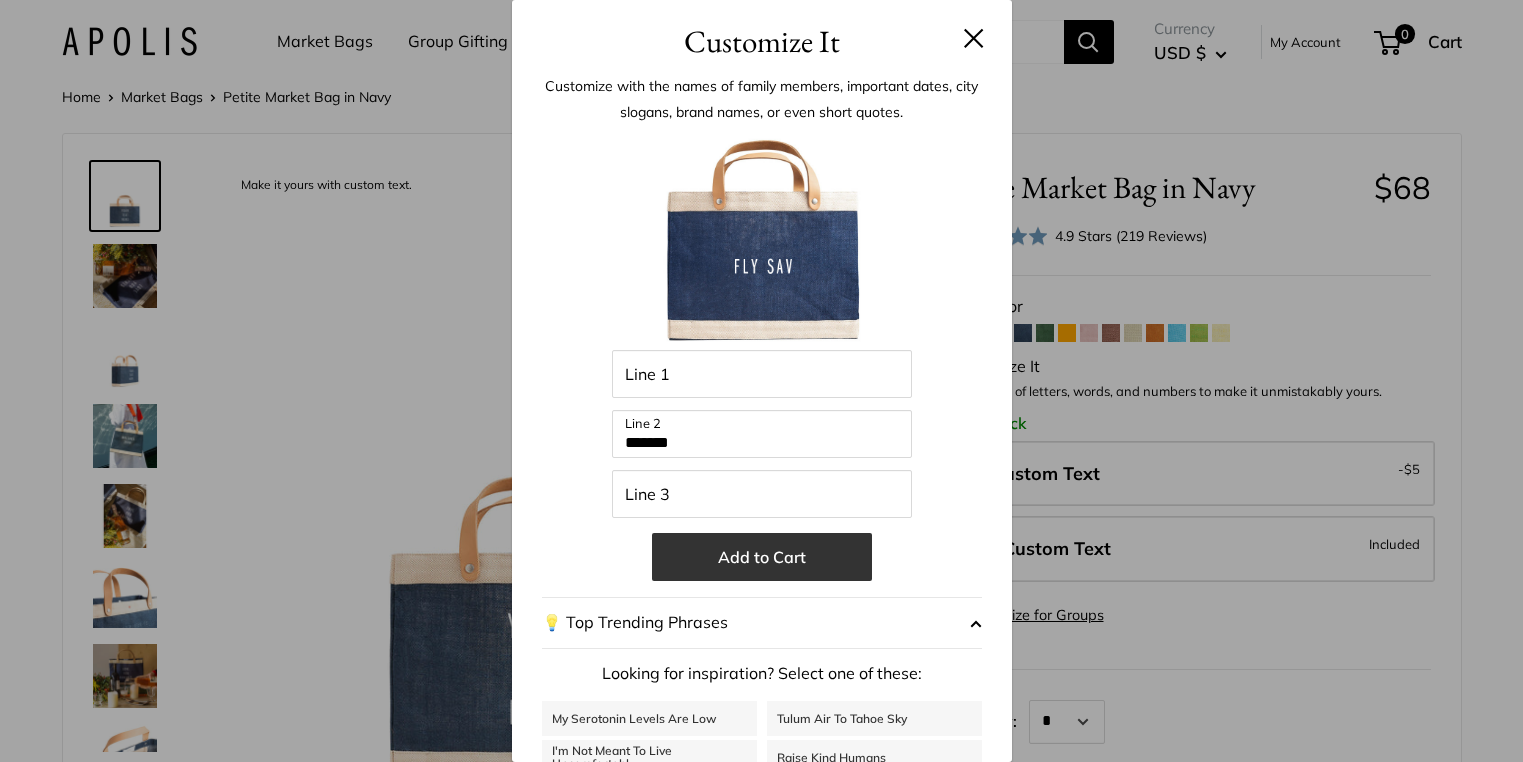 click on "Add to Cart" at bounding box center [762, 557] 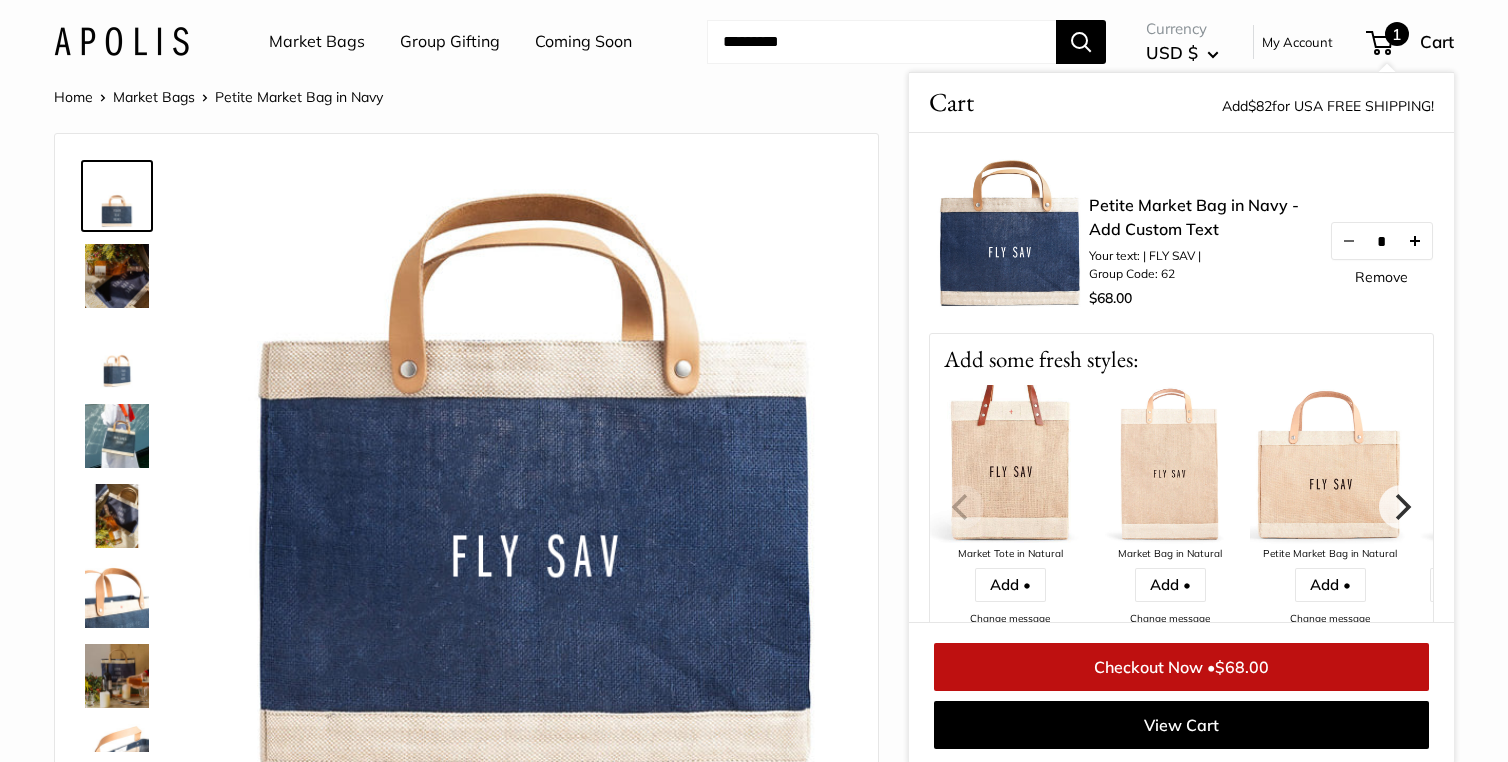 click at bounding box center (1415, 241) 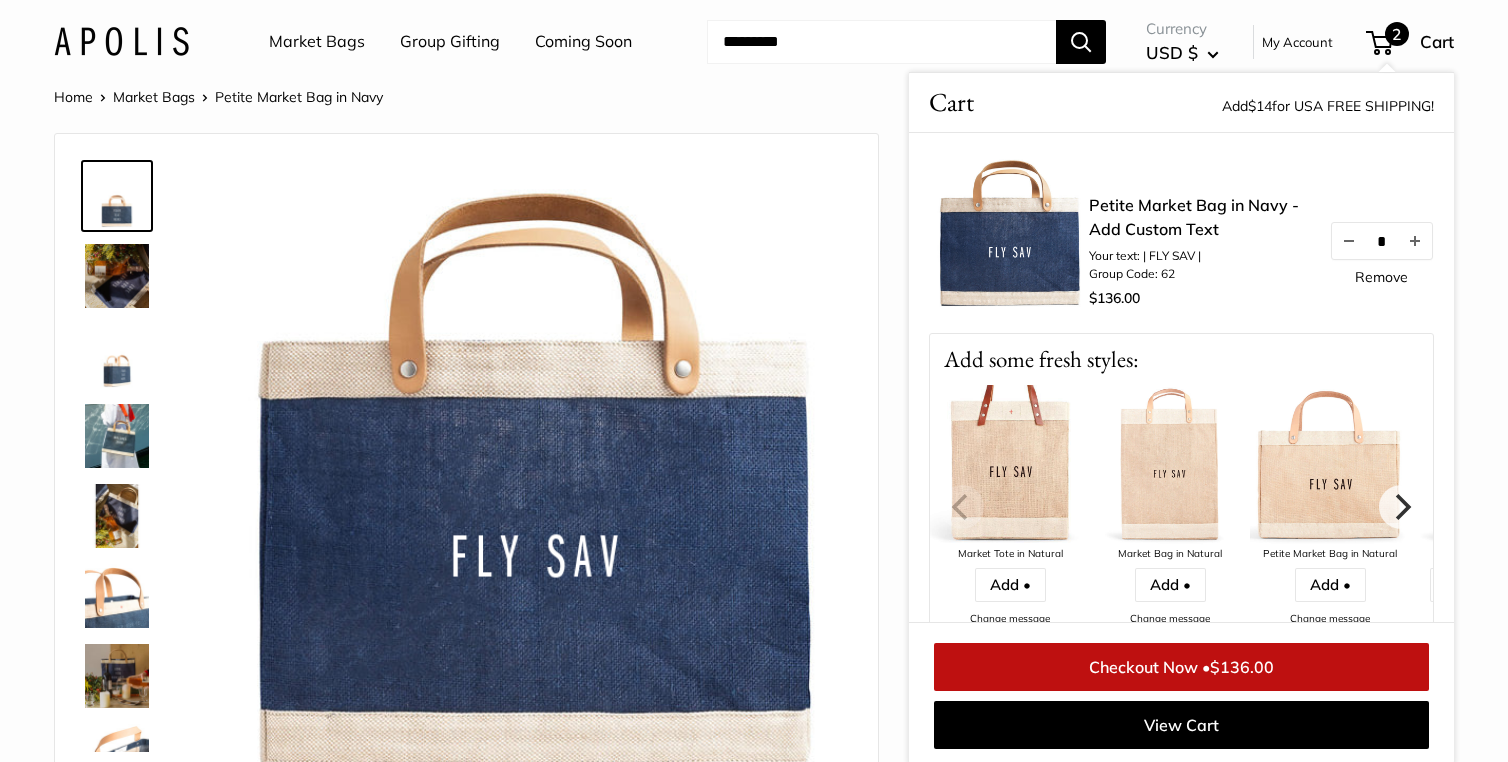 click at bounding box center (1415, 241) 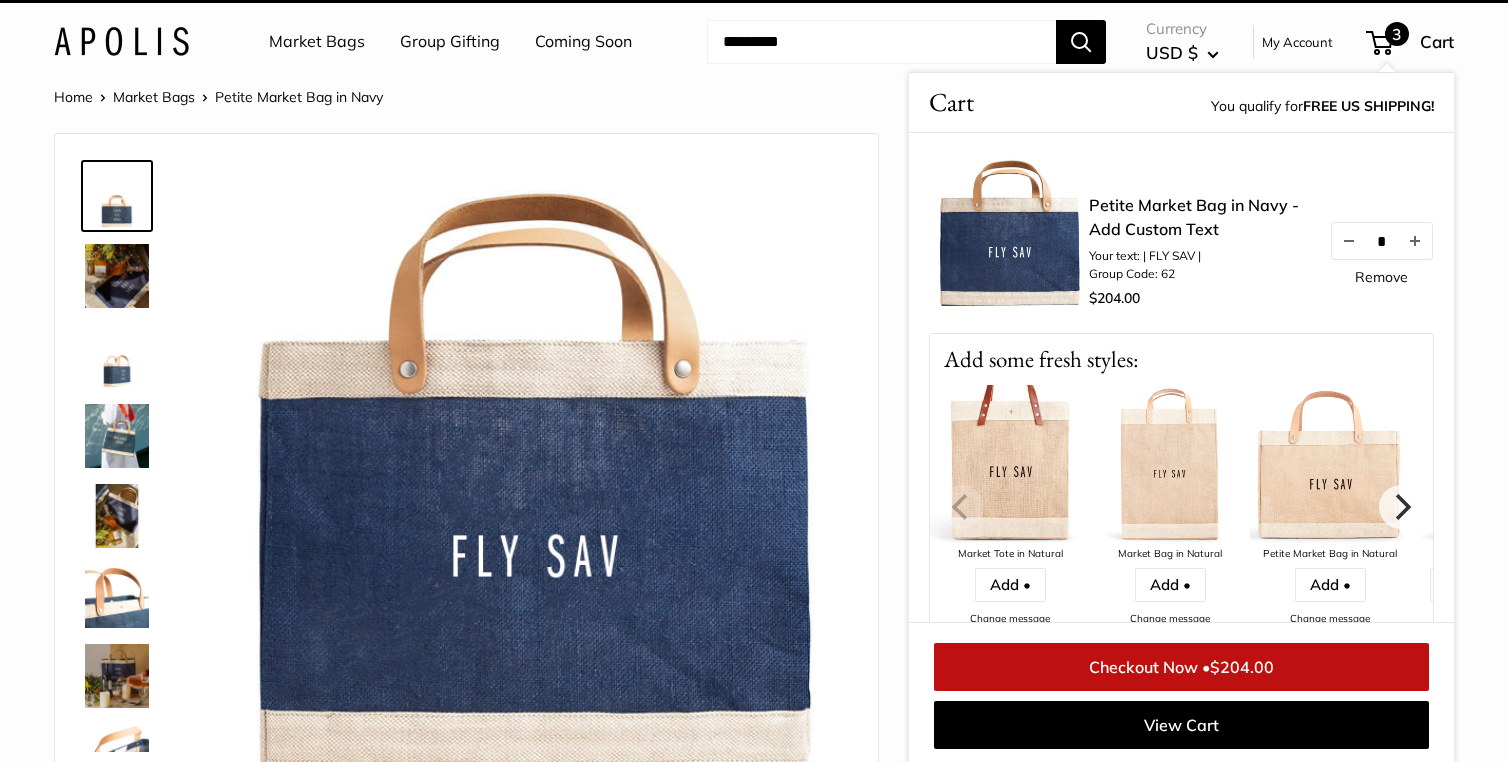 click at bounding box center (1415, 241) 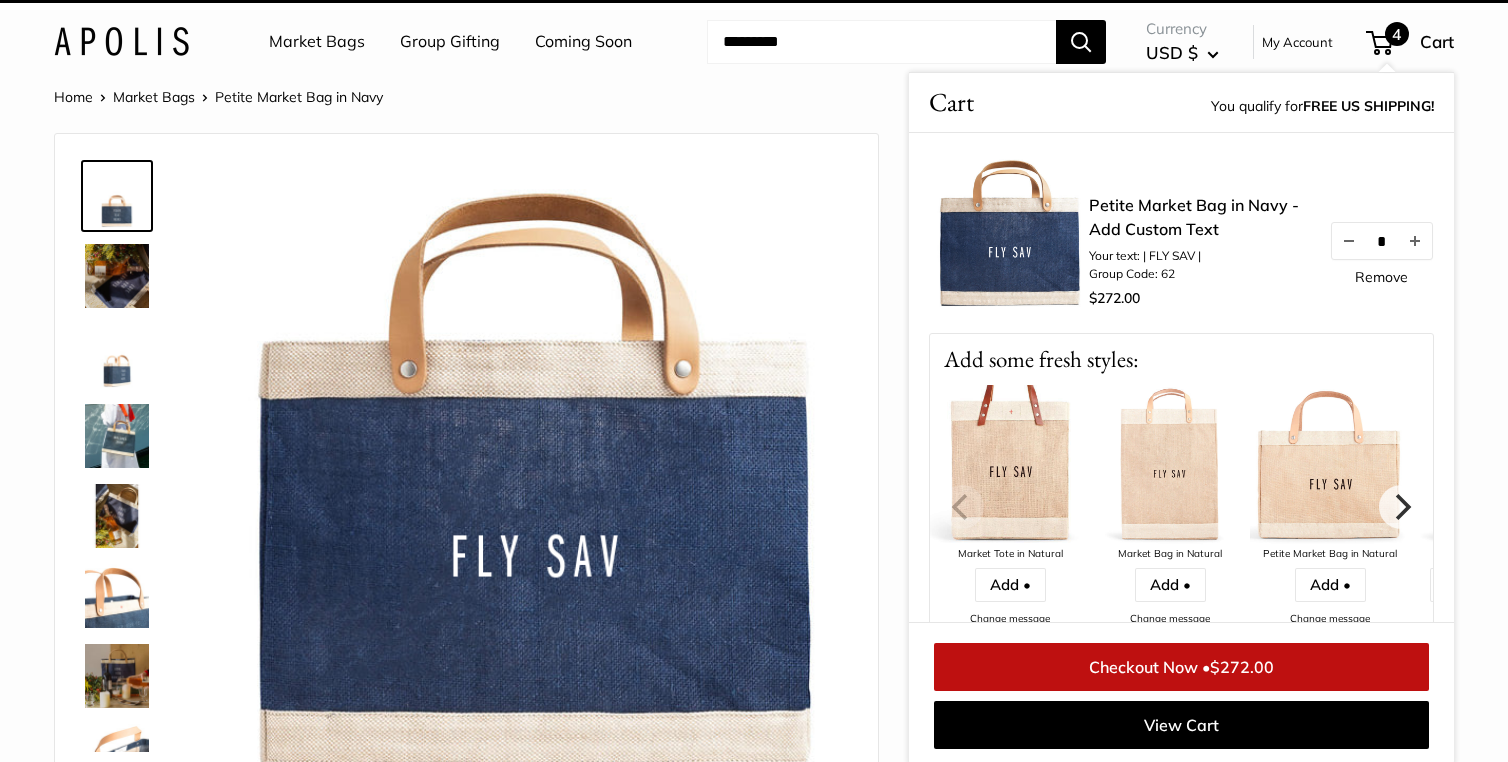 click at bounding box center [1415, 241] 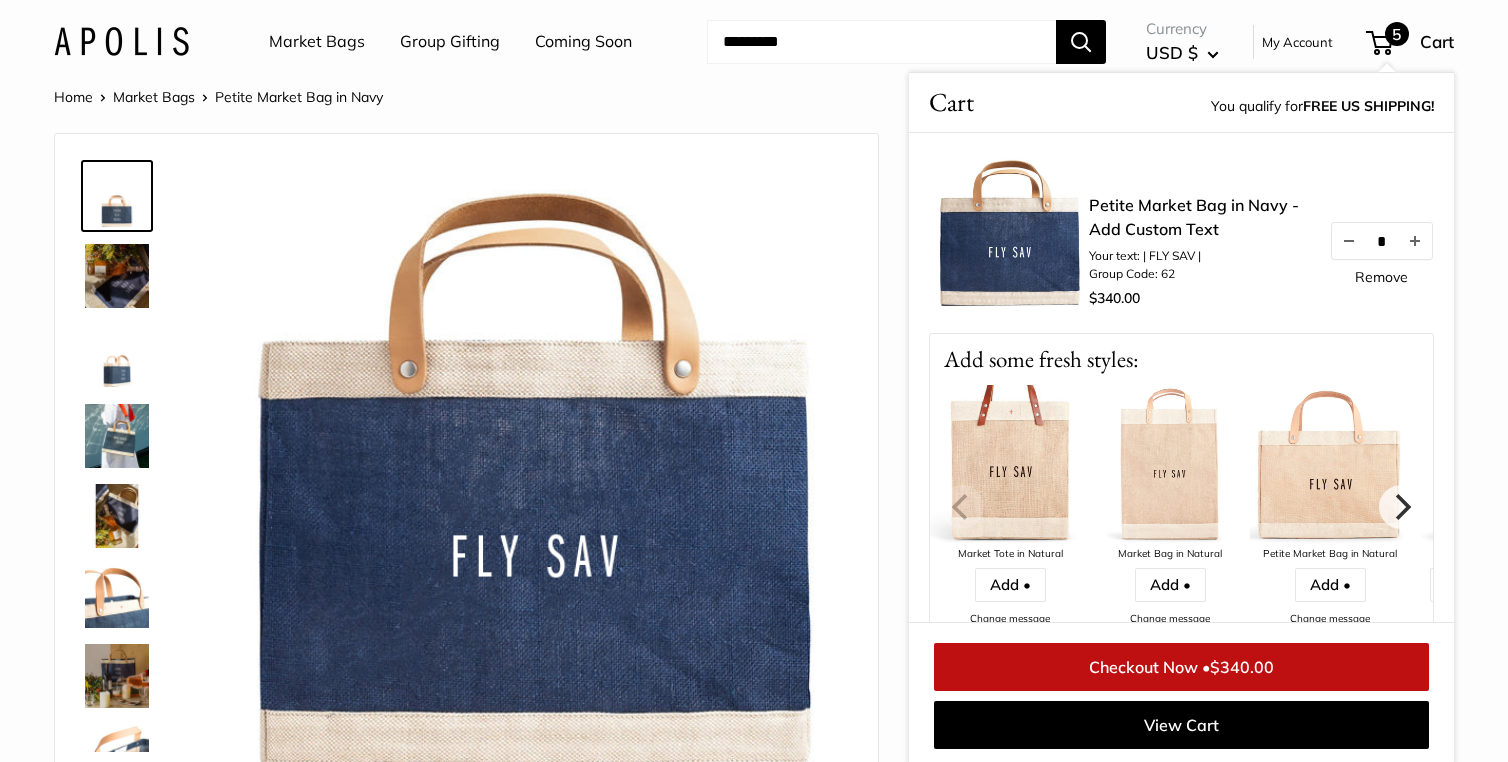 click at bounding box center (1415, 241) 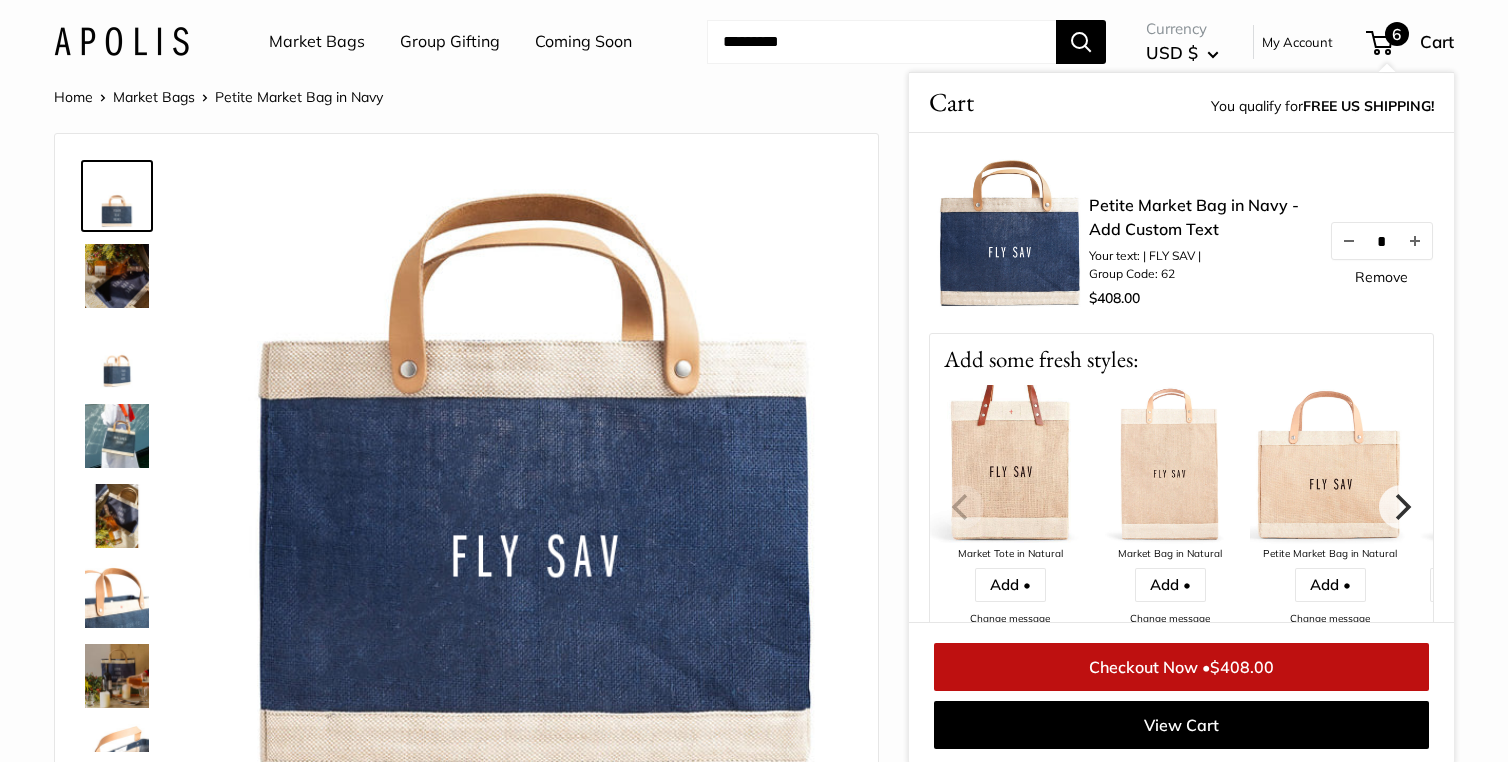 click at bounding box center [1415, 241] 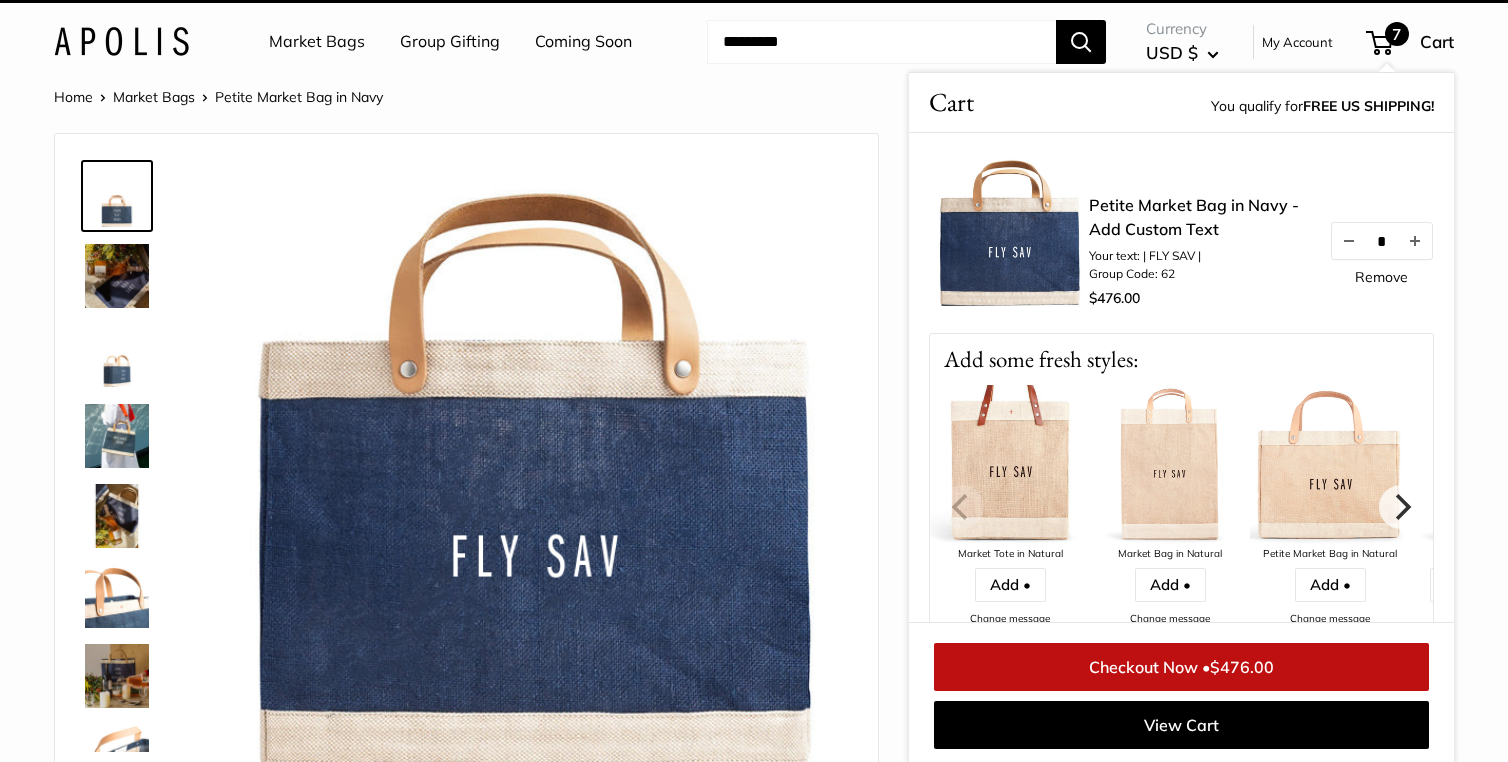 click at bounding box center (1415, 241) 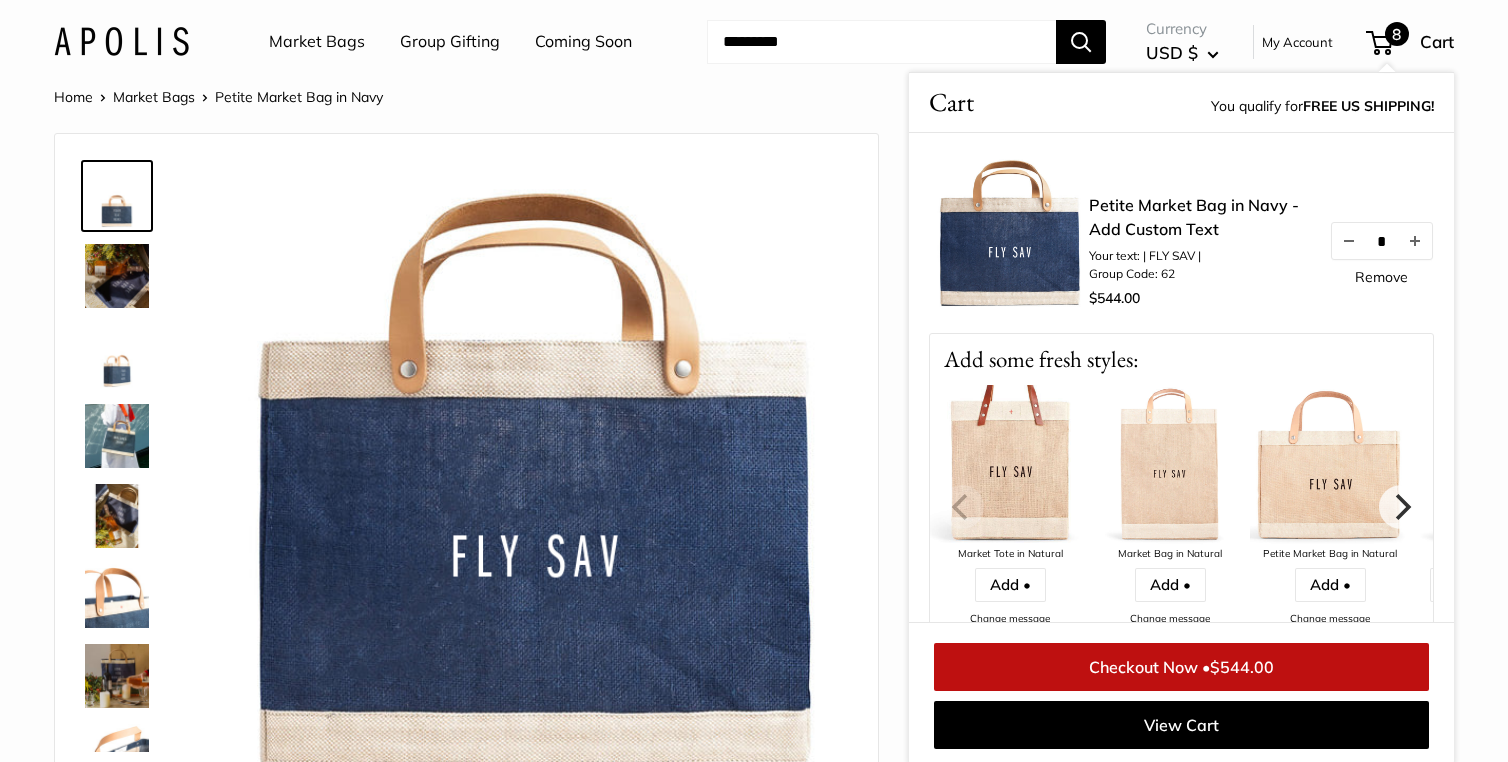 click at bounding box center (1415, 241) 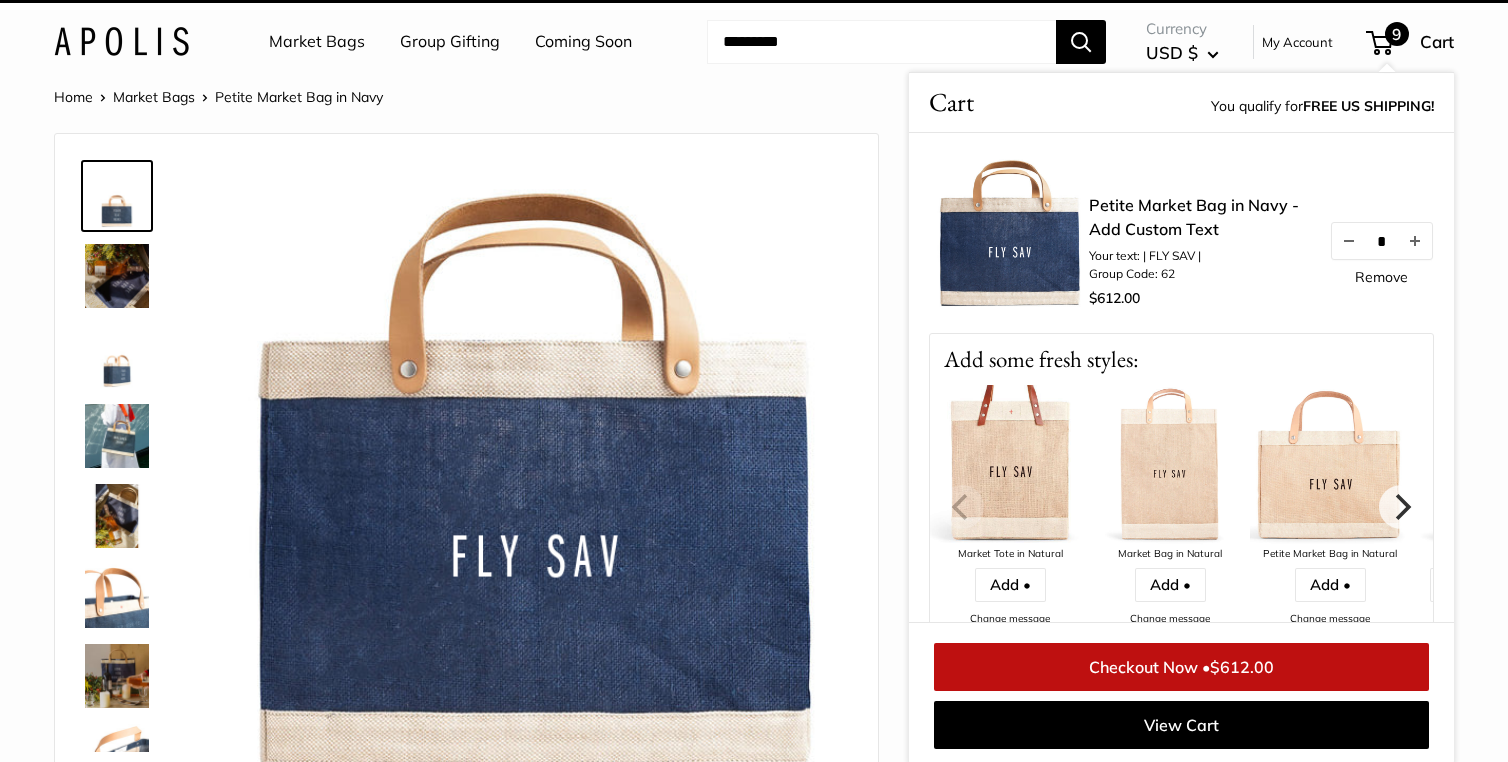 click at bounding box center [1415, 241] 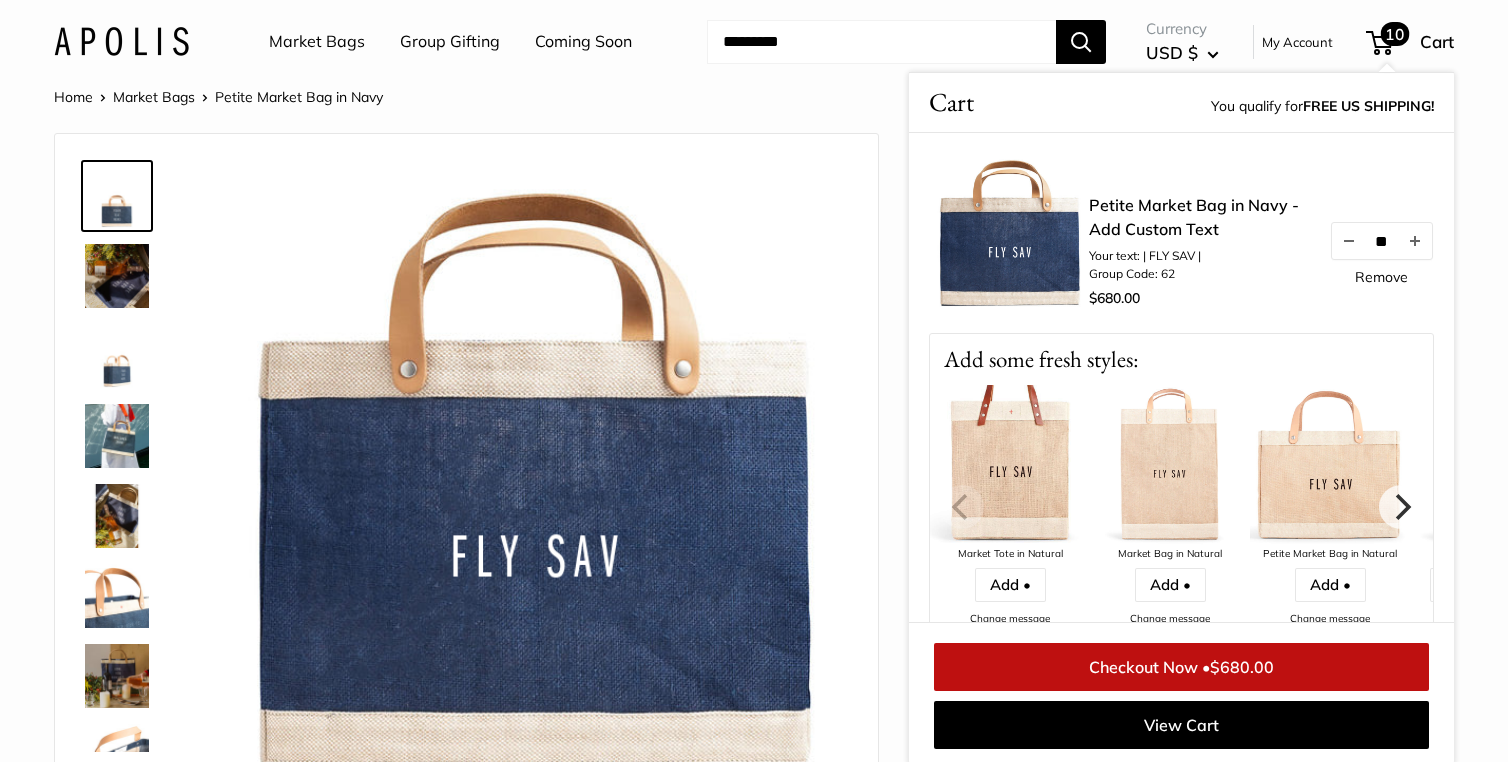 click at bounding box center [1415, 241] 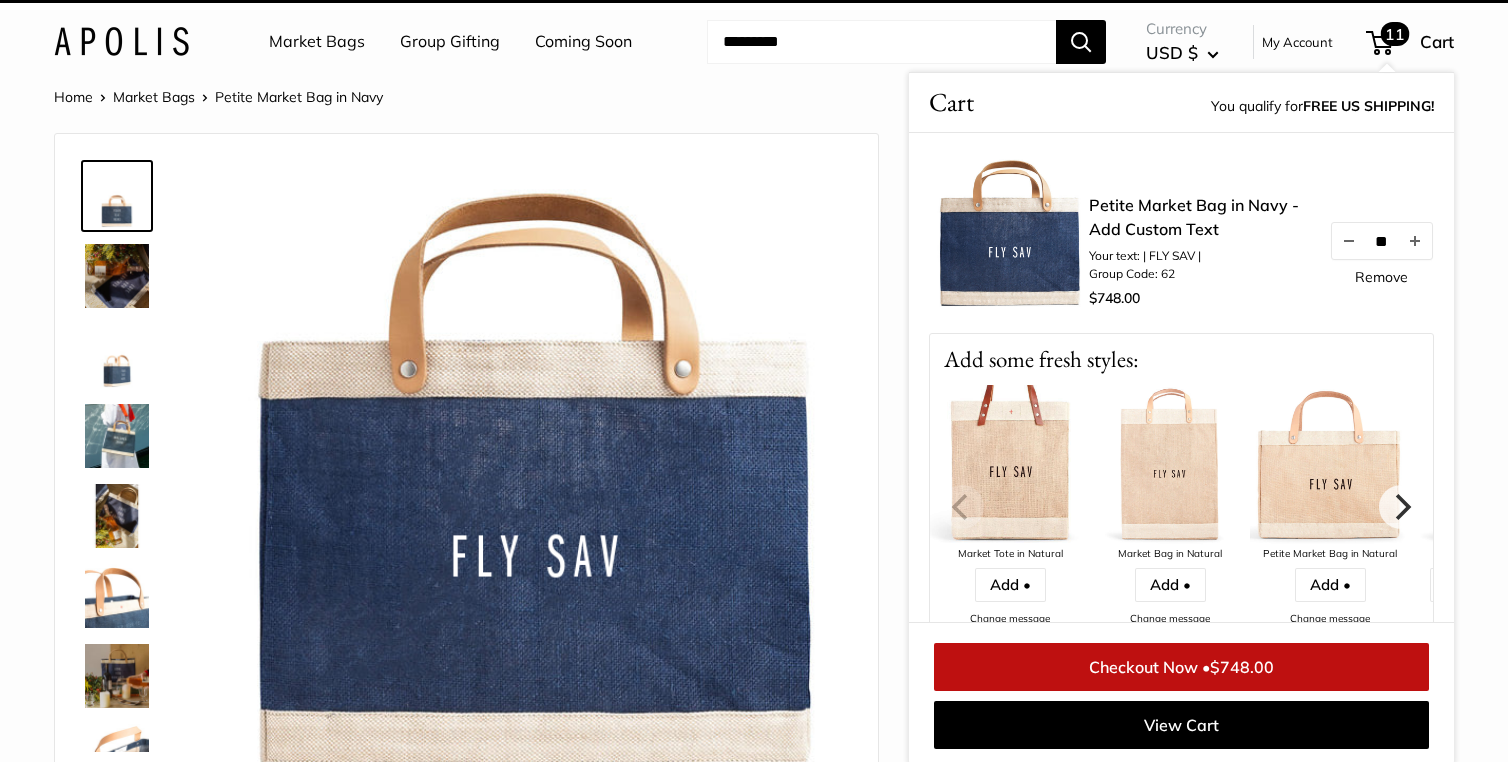 click at bounding box center [1415, 241] 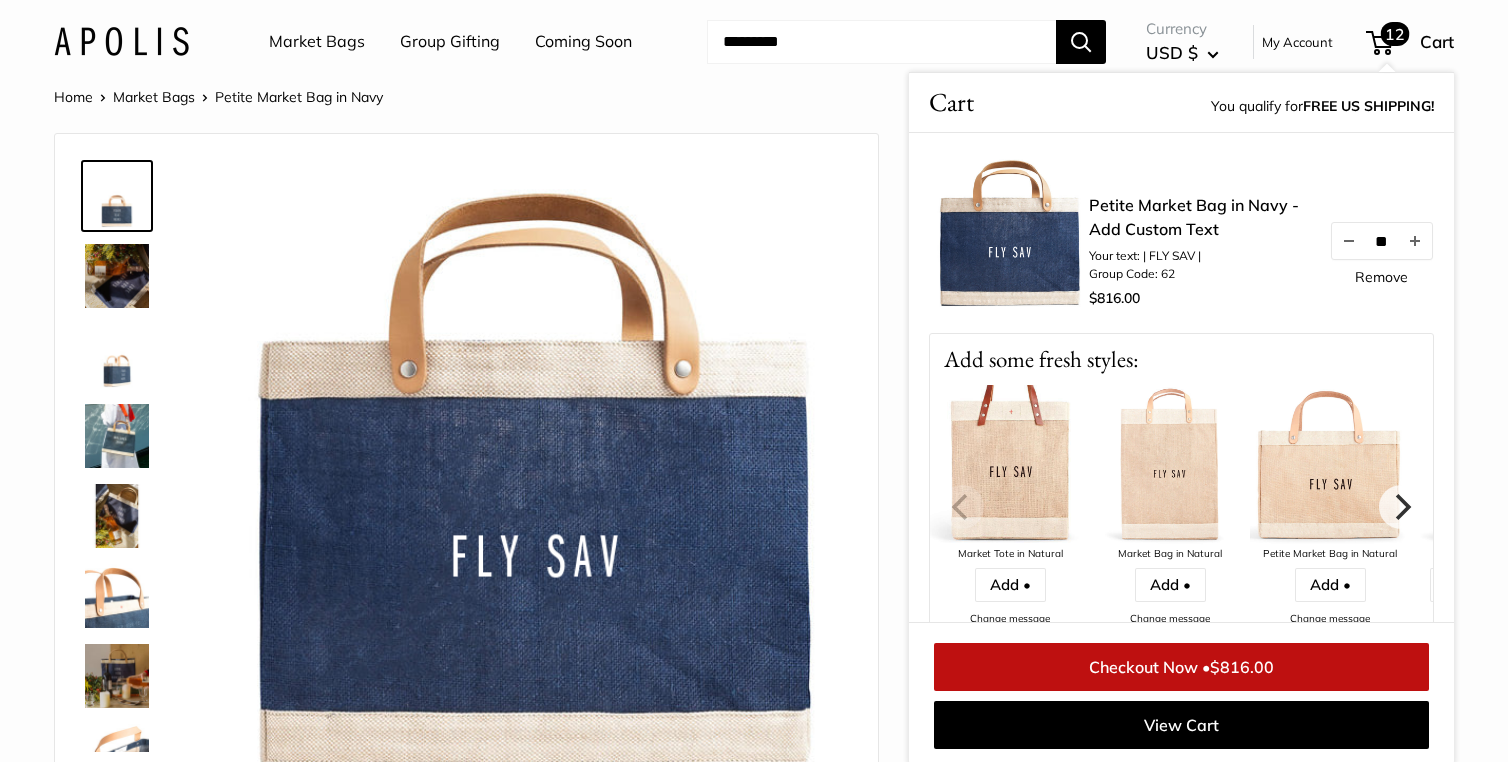 click at bounding box center (1415, 241) 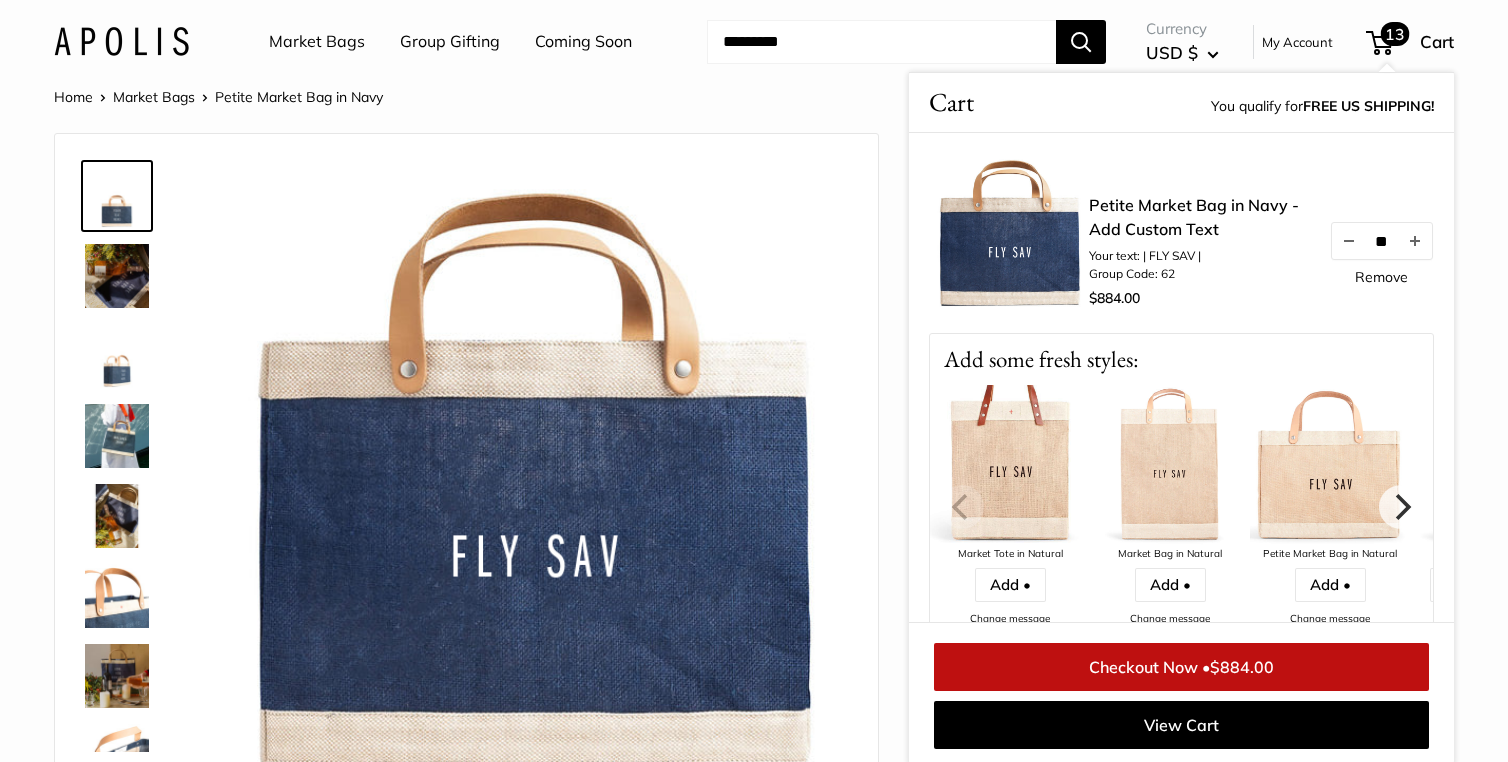 click at bounding box center (1415, 241) 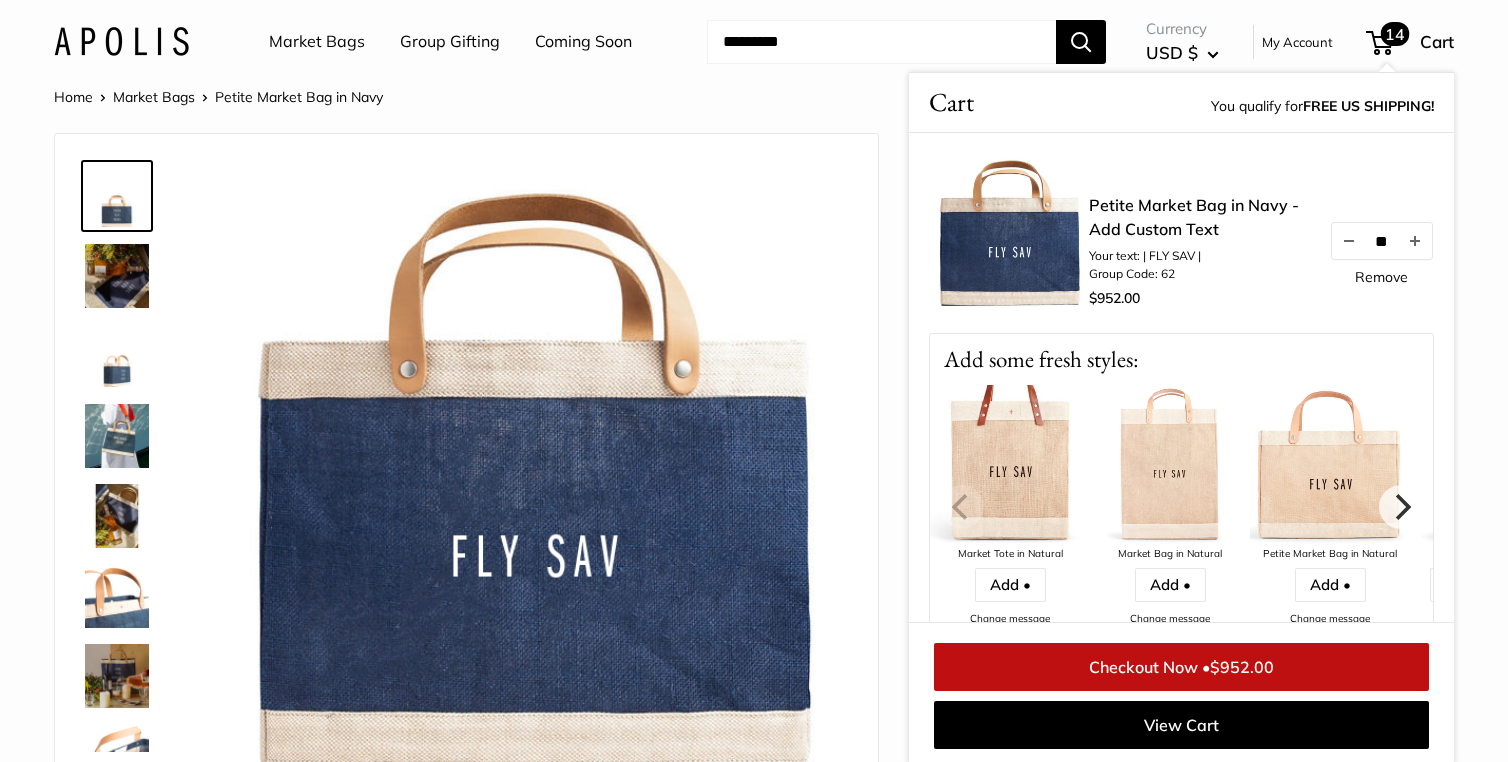 click at bounding box center [1415, 241] 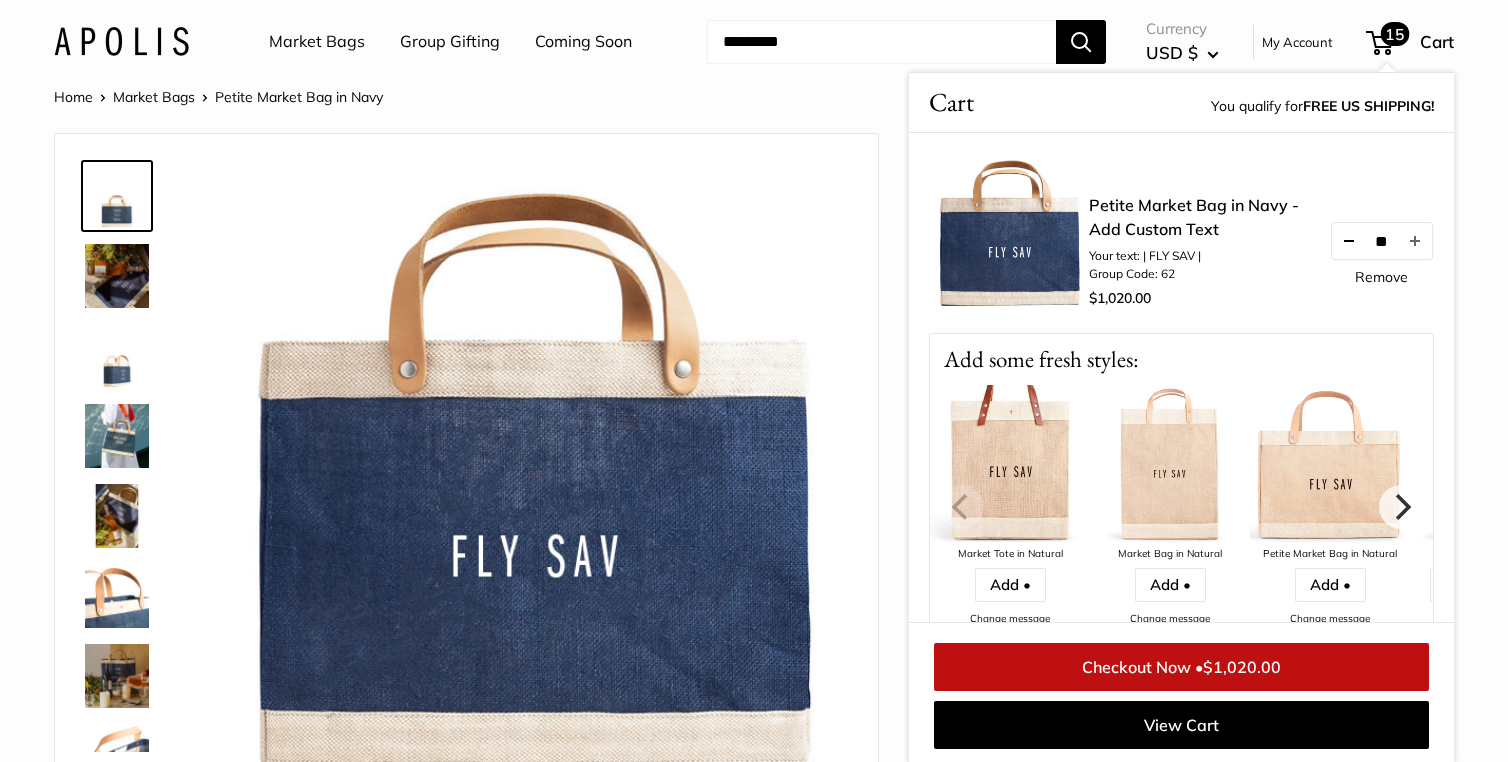 click at bounding box center [1349, 241] 